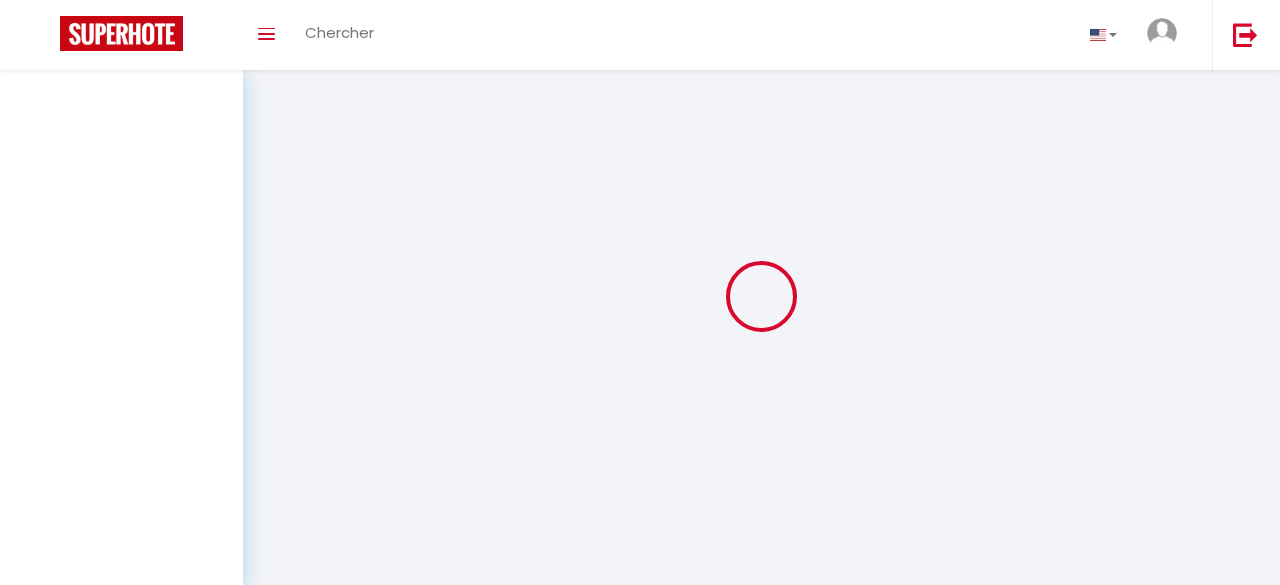 select on "not_cancelled" 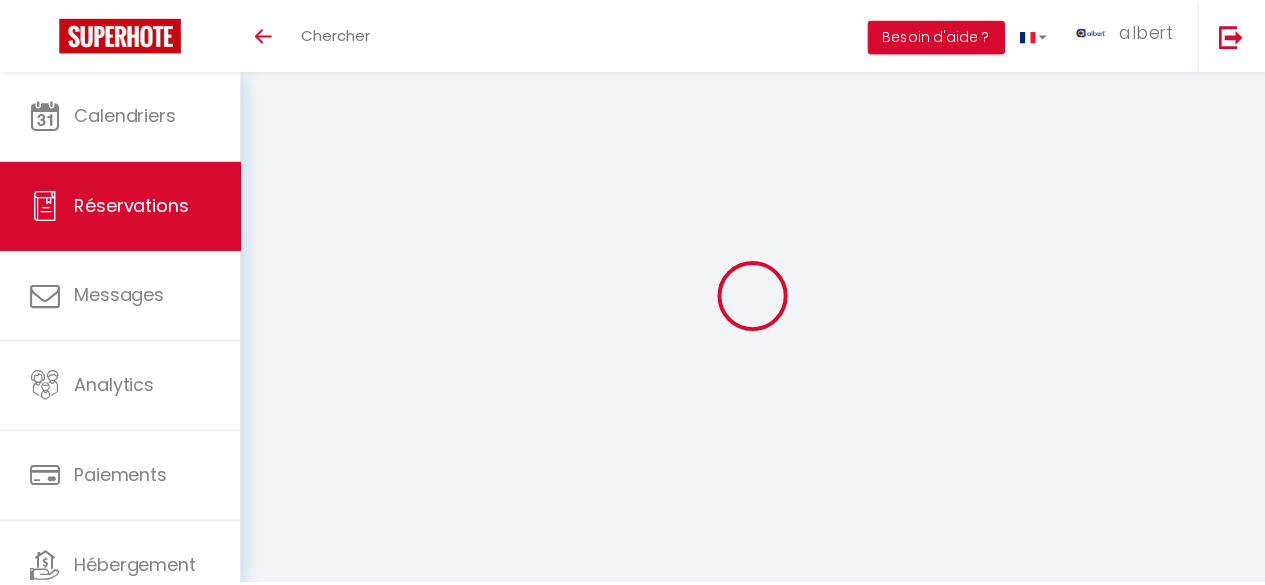 scroll, scrollTop: 272, scrollLeft: 0, axis: vertical 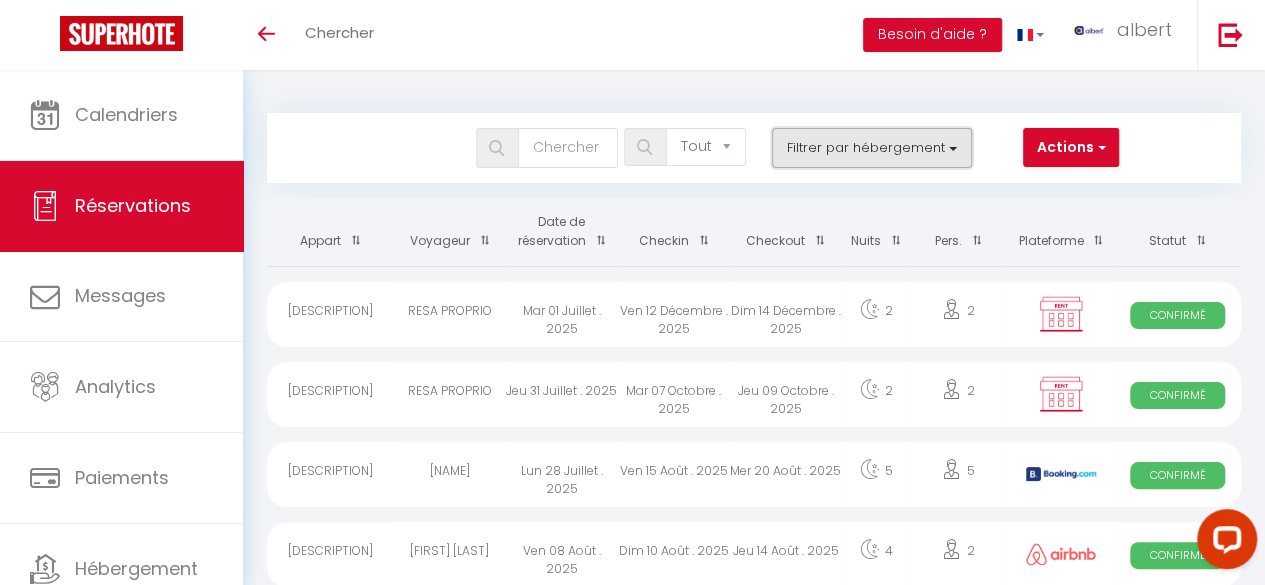 click on "Filtrer par hébergement" at bounding box center (872, 148) 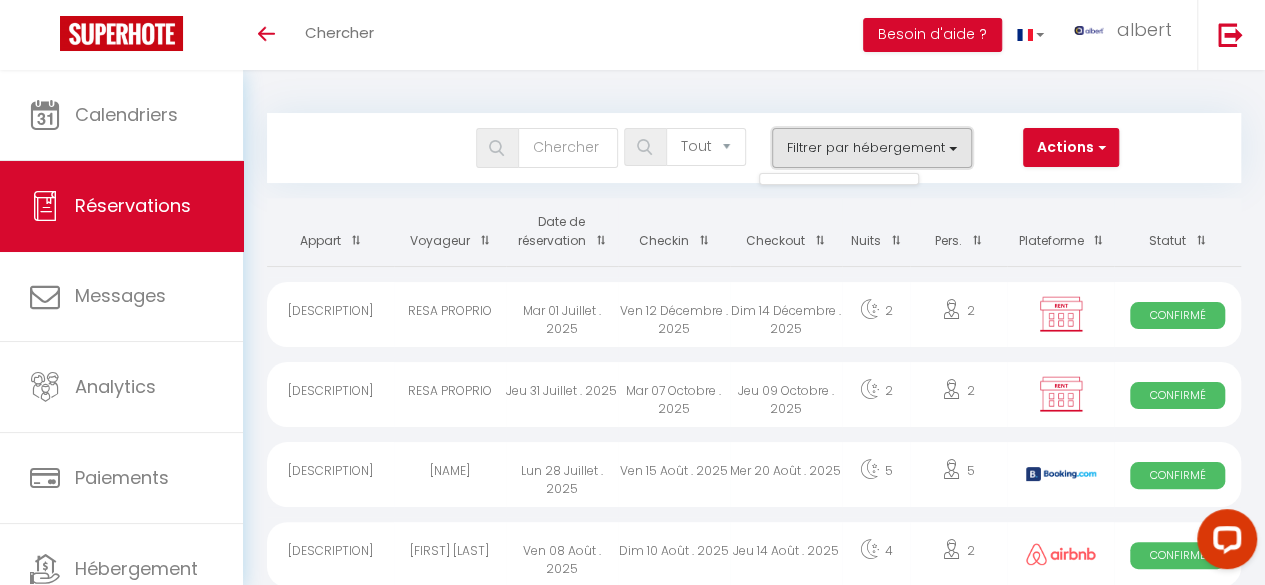 click on "Filtrer par hébergement" at bounding box center (872, 148) 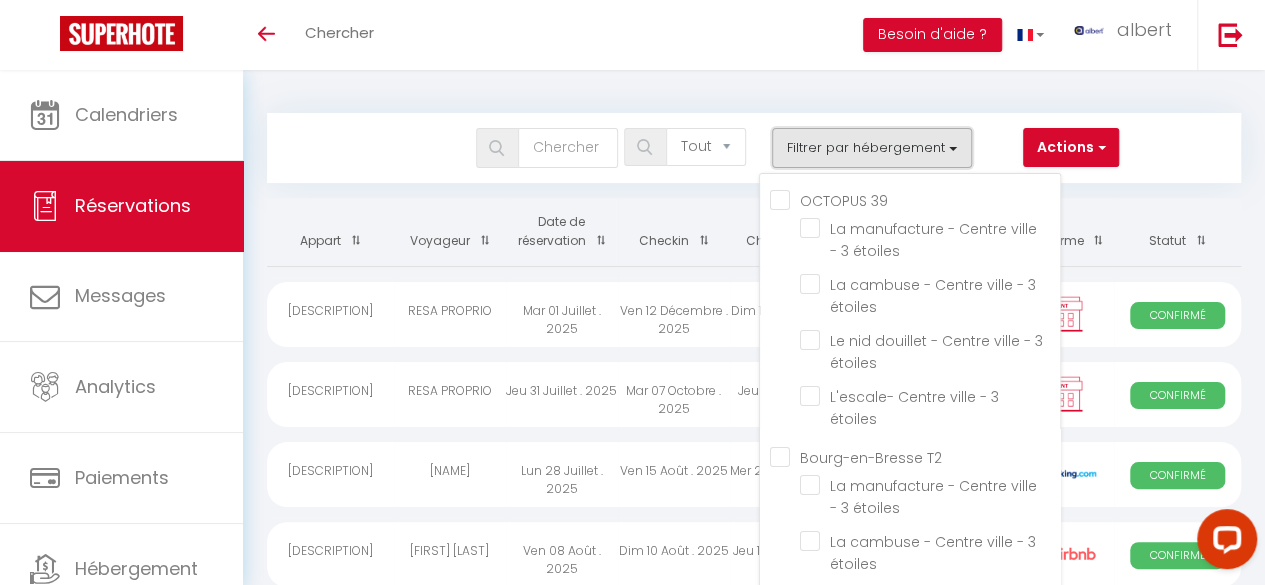 click on "Filtrer par hébergement" at bounding box center (872, 148) 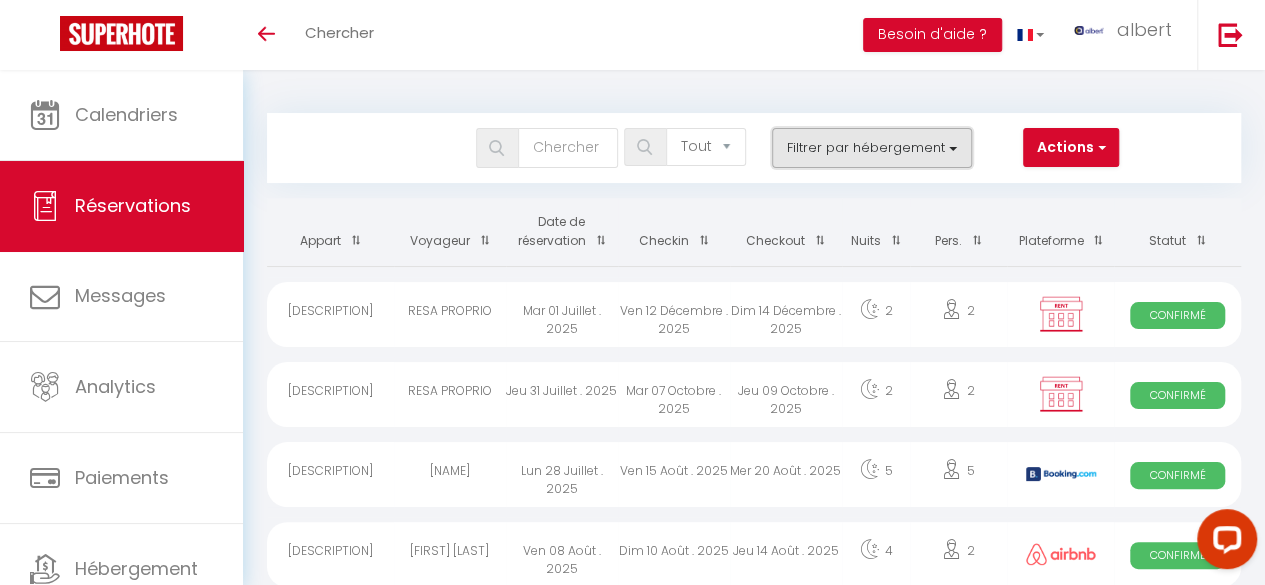 click on "Filtrer par hébergement" at bounding box center (872, 148) 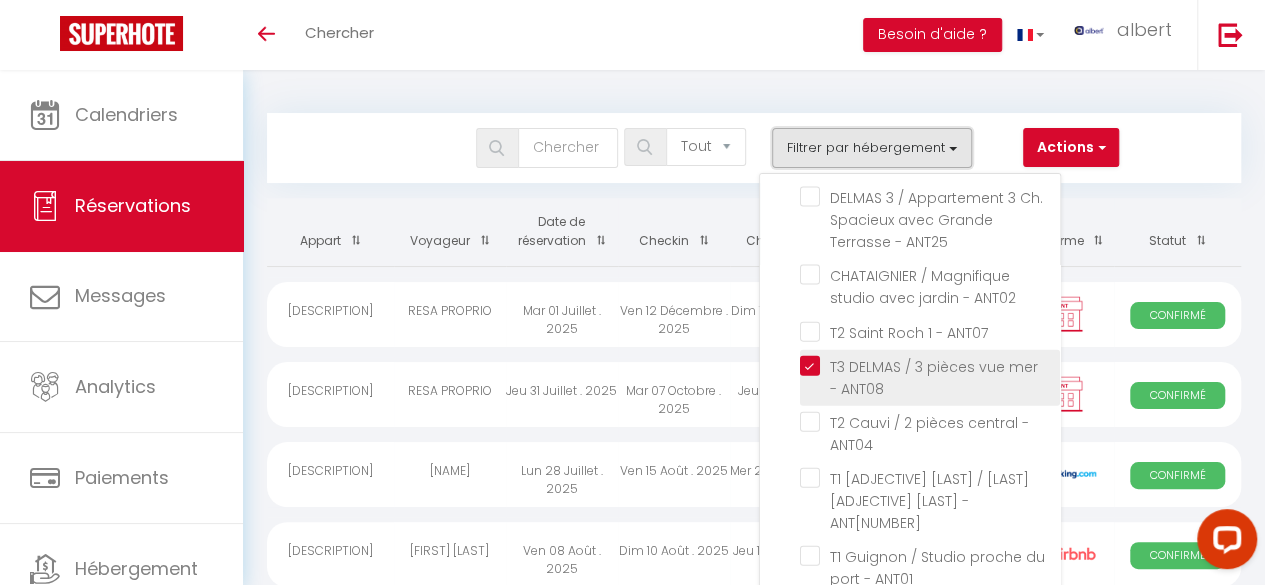 scroll, scrollTop: 13621, scrollLeft: 0, axis: vertical 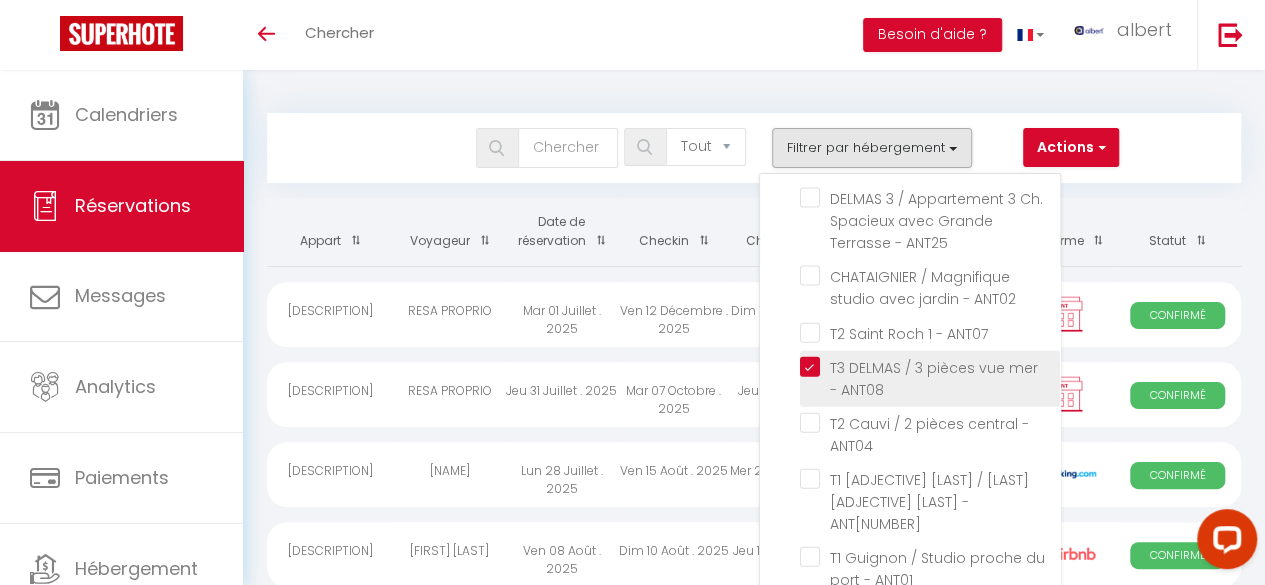 click on "T3 DELMAS / 3 pièces vue mer - ANT08" at bounding box center [930, 367] 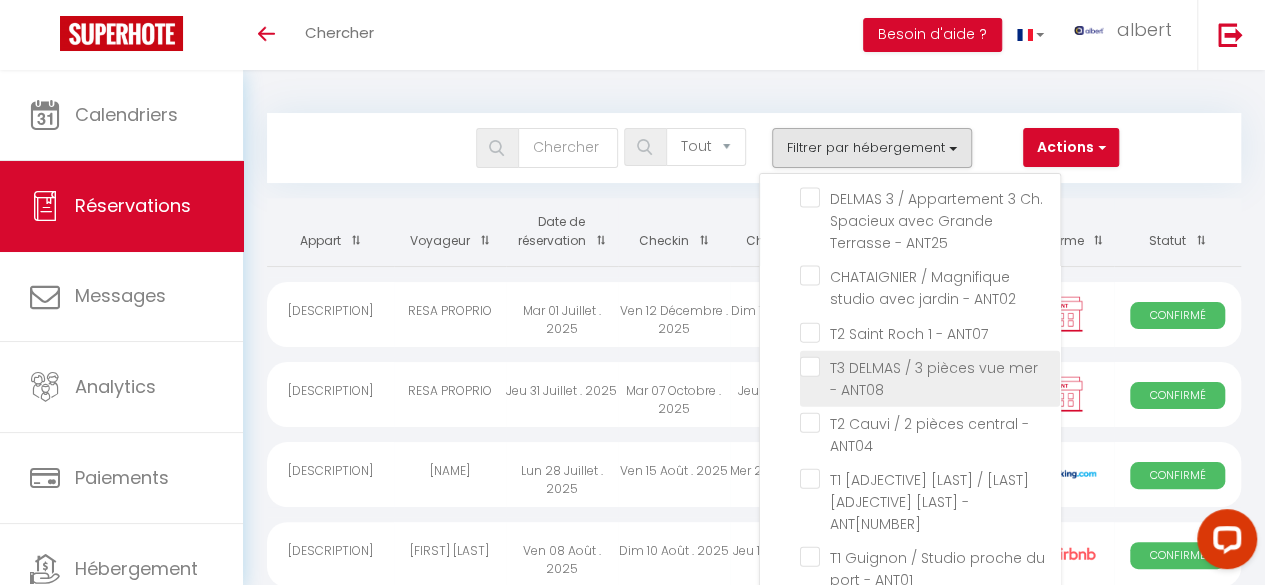 checkbox on "false" 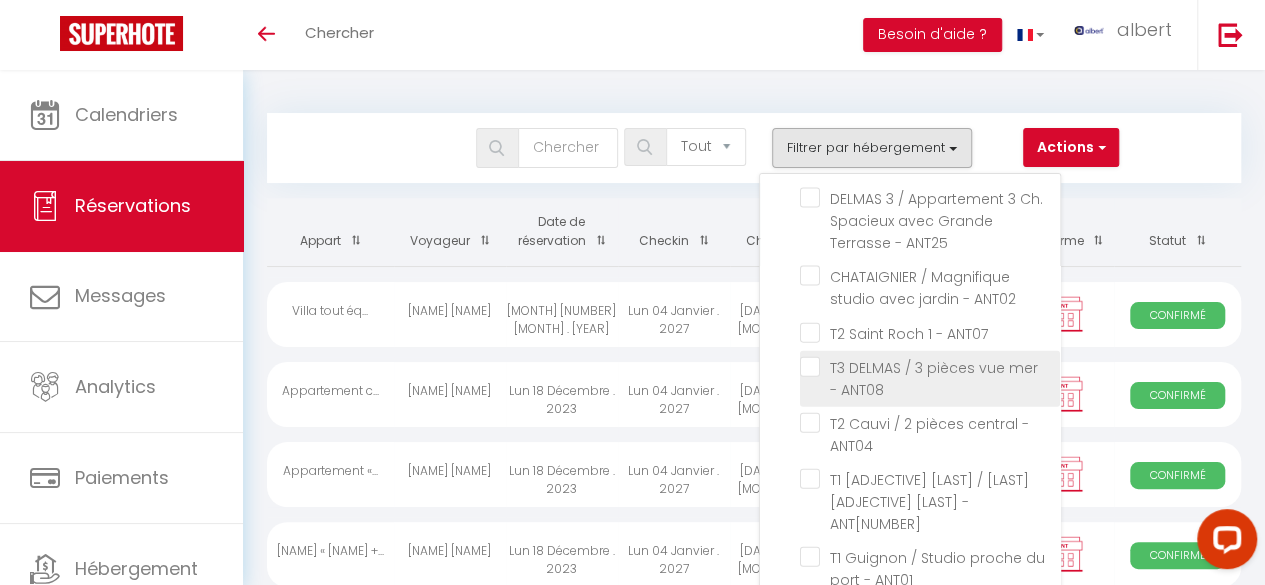 scroll, scrollTop: 36395, scrollLeft: 0, axis: vertical 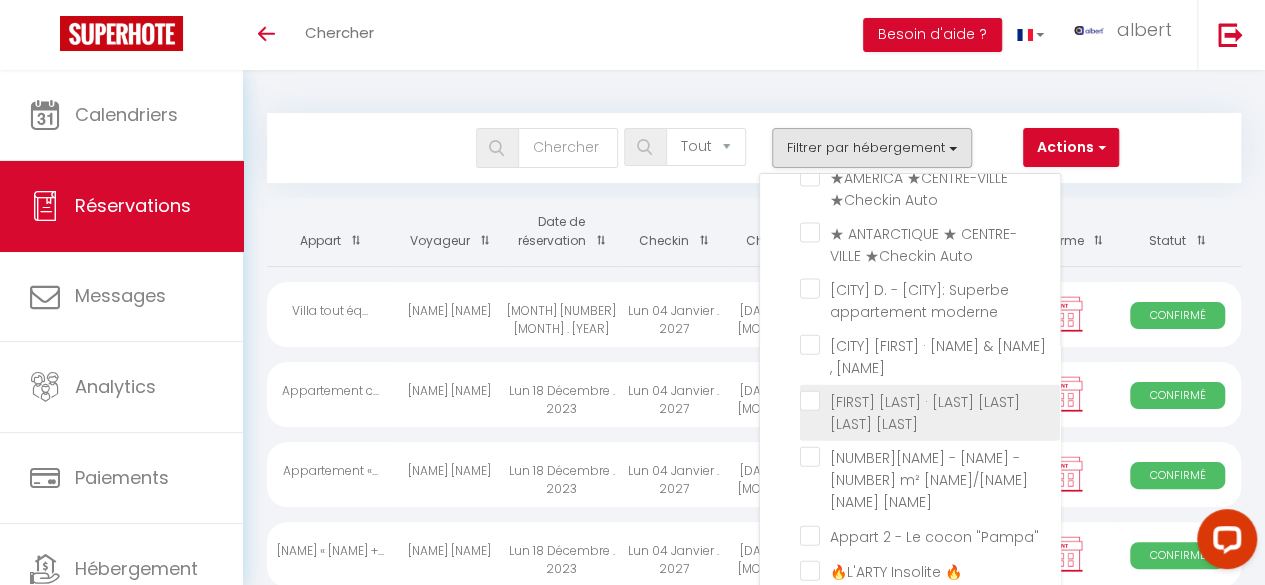 click on "[FIRST] [LAST] · [LAST] [LAST] [LAST] [LAST]" at bounding box center (930, 401) 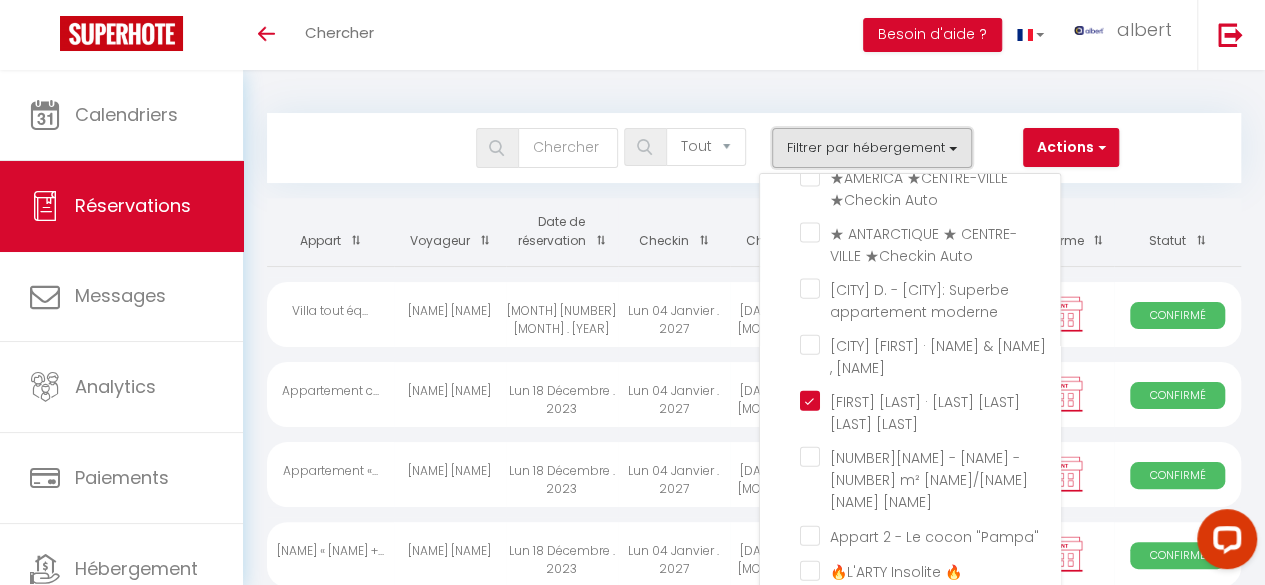 click on "Filtrer par hébergement" at bounding box center (872, 148) 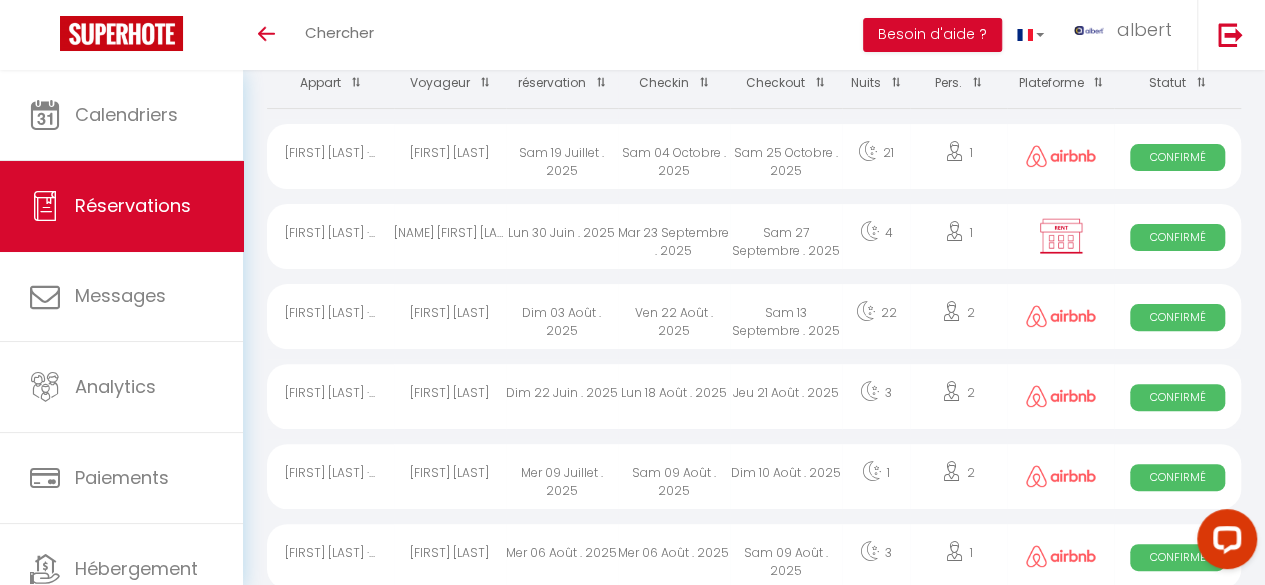 scroll, scrollTop: 198, scrollLeft: 0, axis: vertical 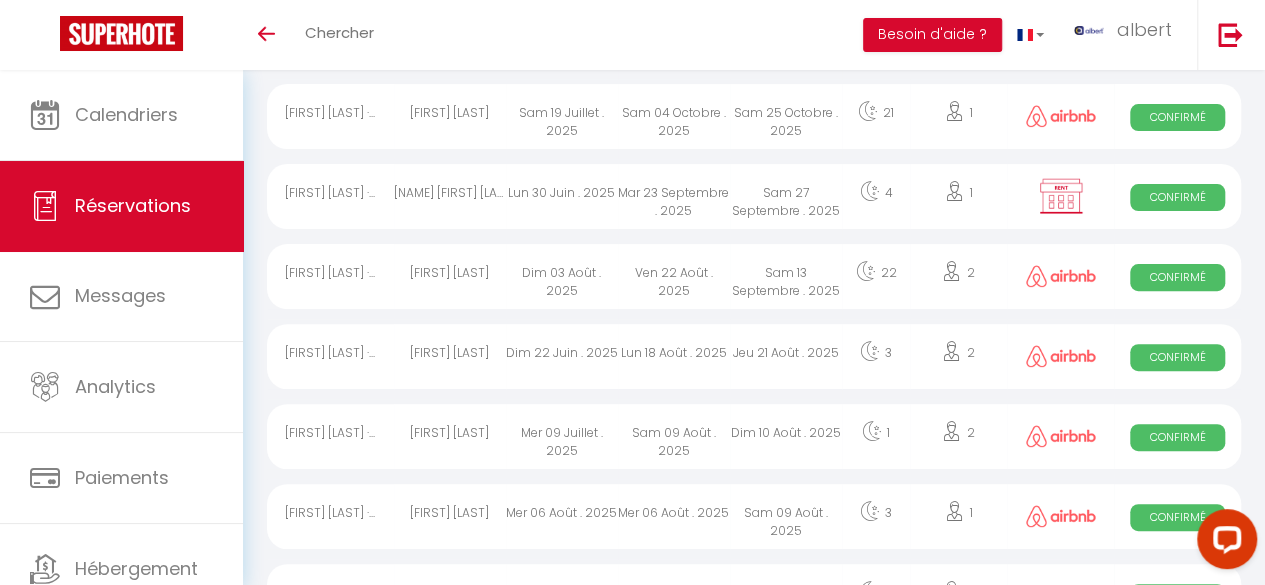 click on "Dim 10 Août . 2025" at bounding box center [786, 436] 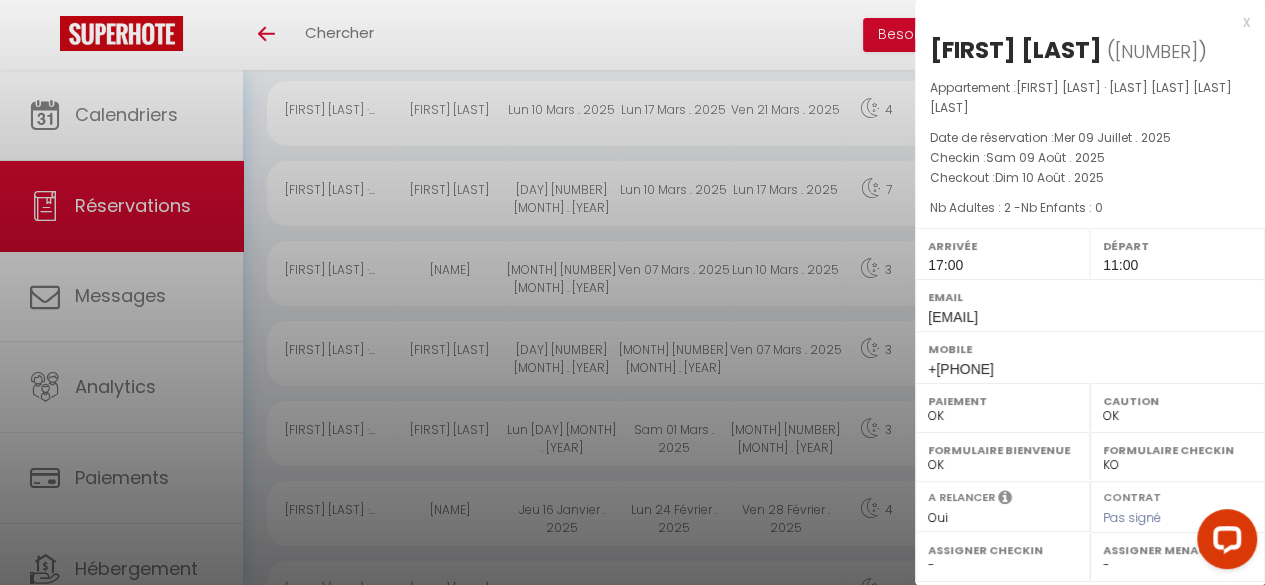scroll, scrollTop: 3770, scrollLeft: 0, axis: vertical 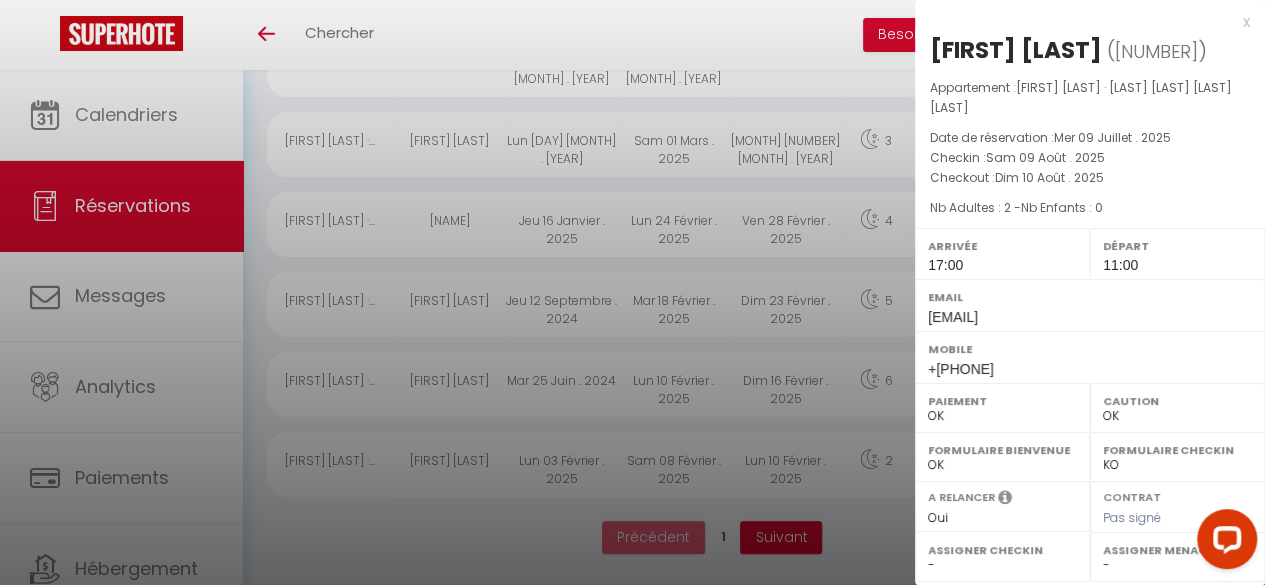 drag, startPoint x: 1112, startPoint y: 413, endPoint x: 549, endPoint y: 539, distance: 576.9272 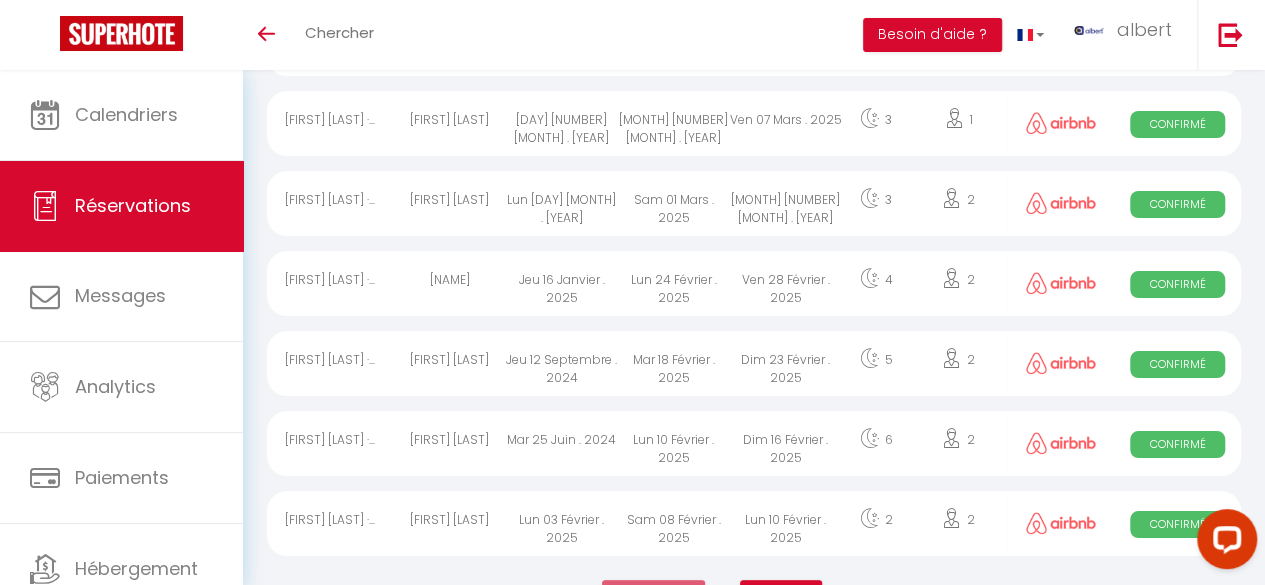 scroll, scrollTop: 3770, scrollLeft: 0, axis: vertical 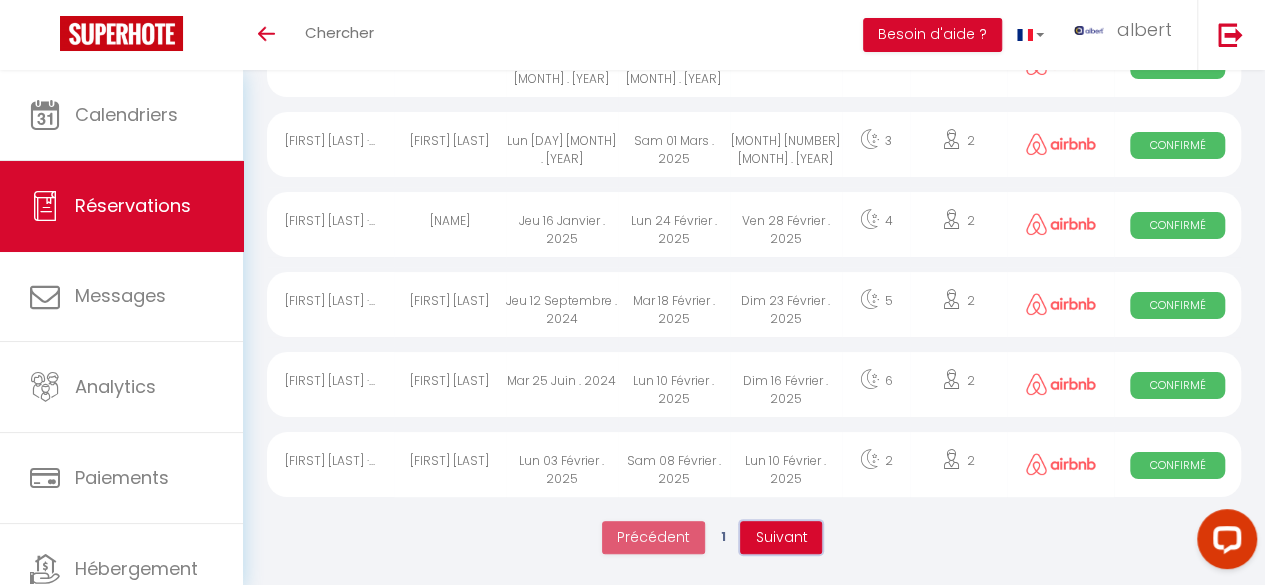 click on "Suivant" at bounding box center (781, 537) 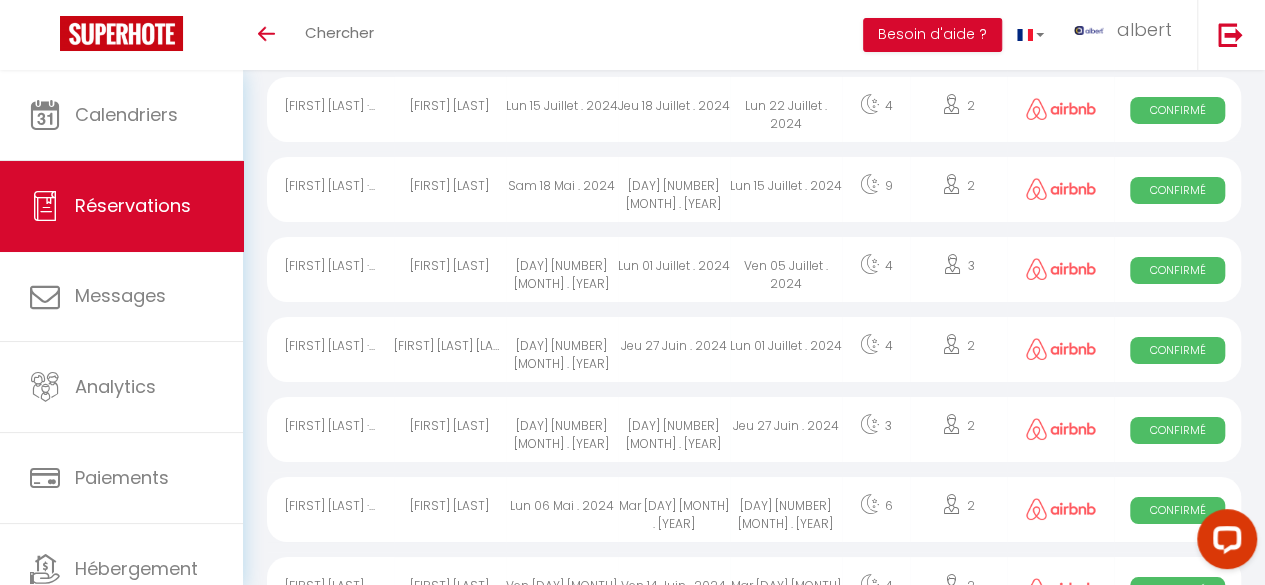 scroll, scrollTop: 3770, scrollLeft: 0, axis: vertical 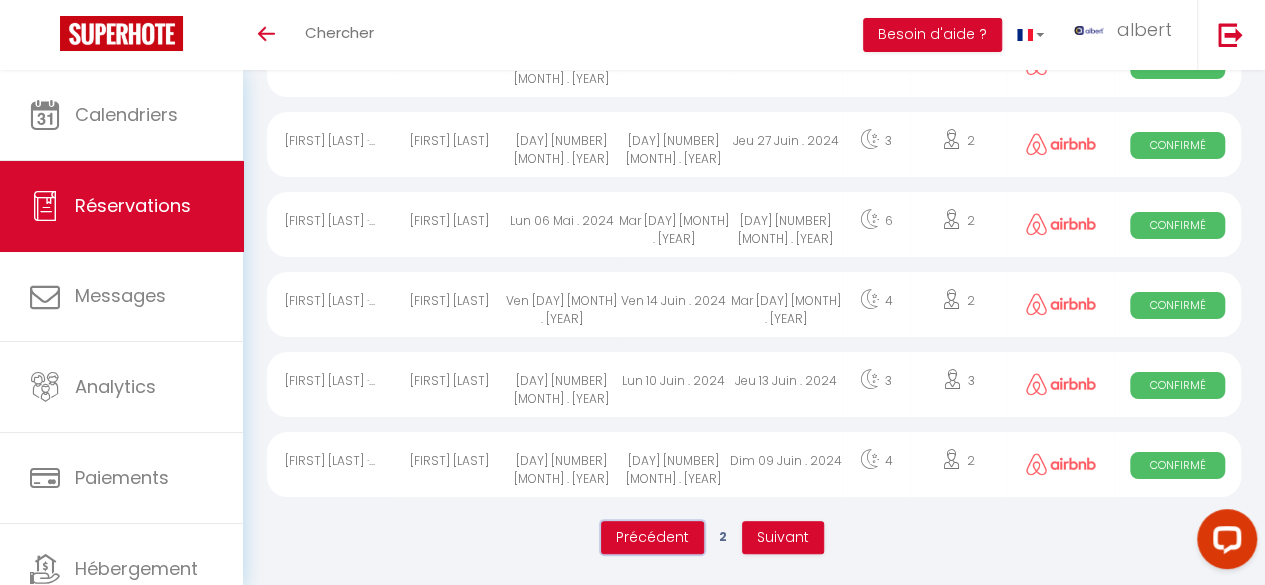 click on "Précédent" at bounding box center (652, 537) 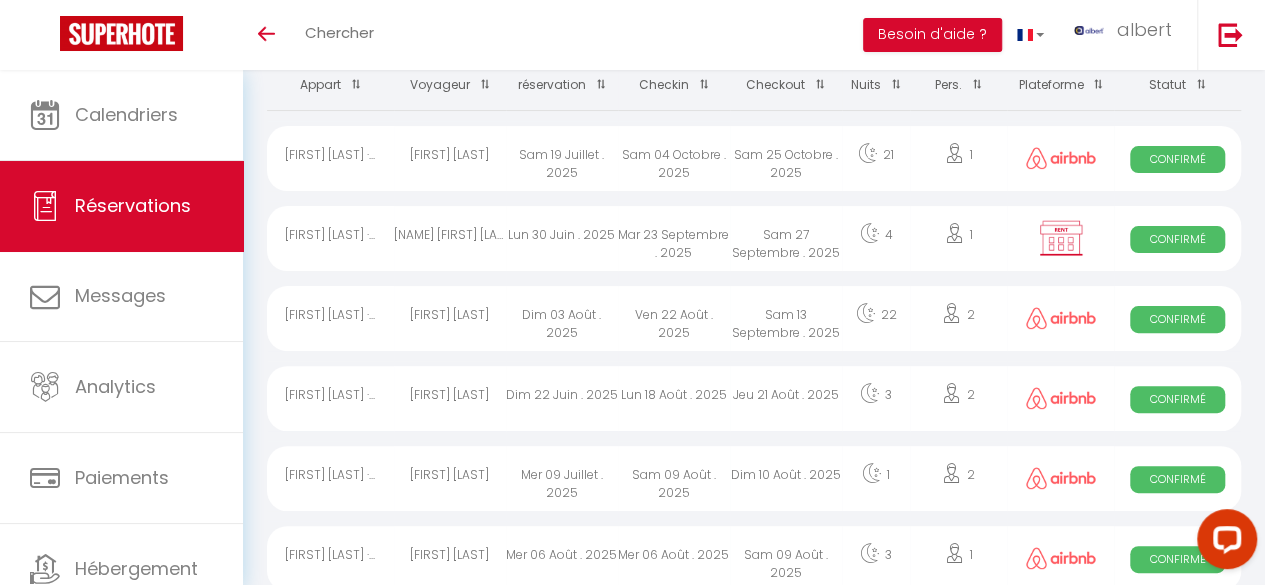 scroll, scrollTop: 184, scrollLeft: 0, axis: vertical 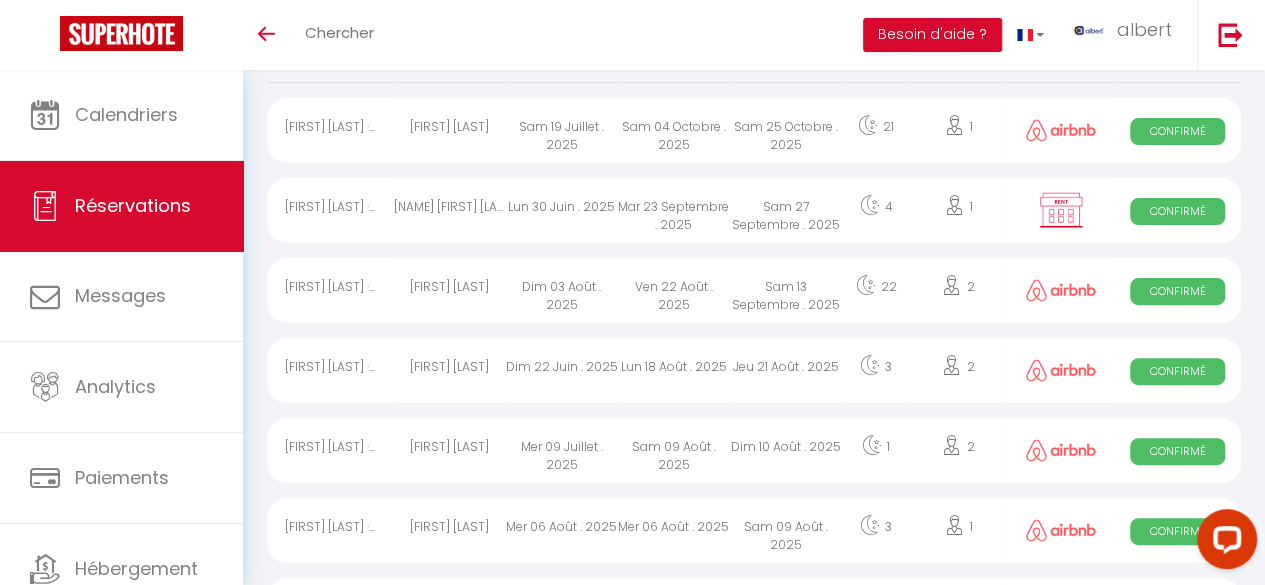 click on "Sam 09 Août . 2025" at bounding box center (674, 450) 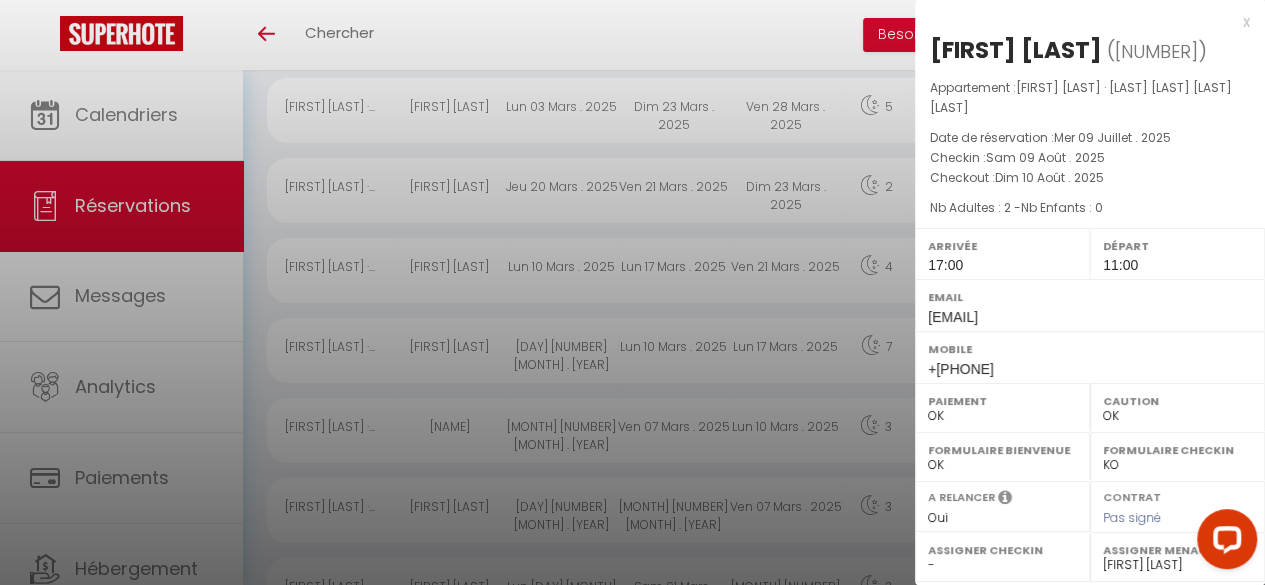 scroll, scrollTop: 3770, scrollLeft: 0, axis: vertical 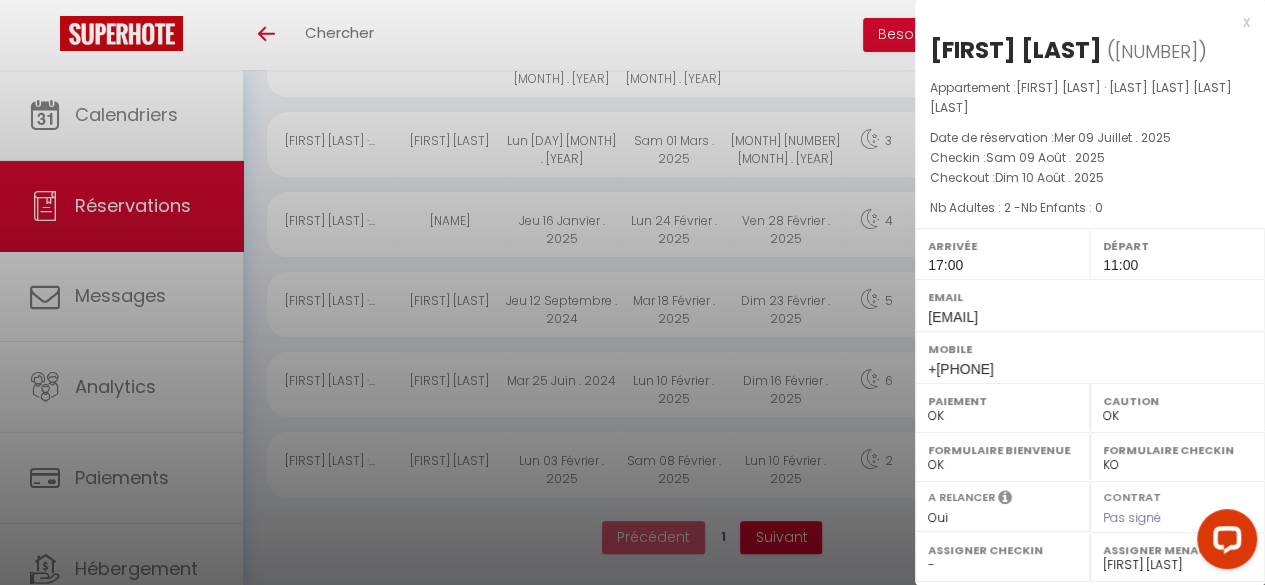 click on "x" at bounding box center (1082, 22) 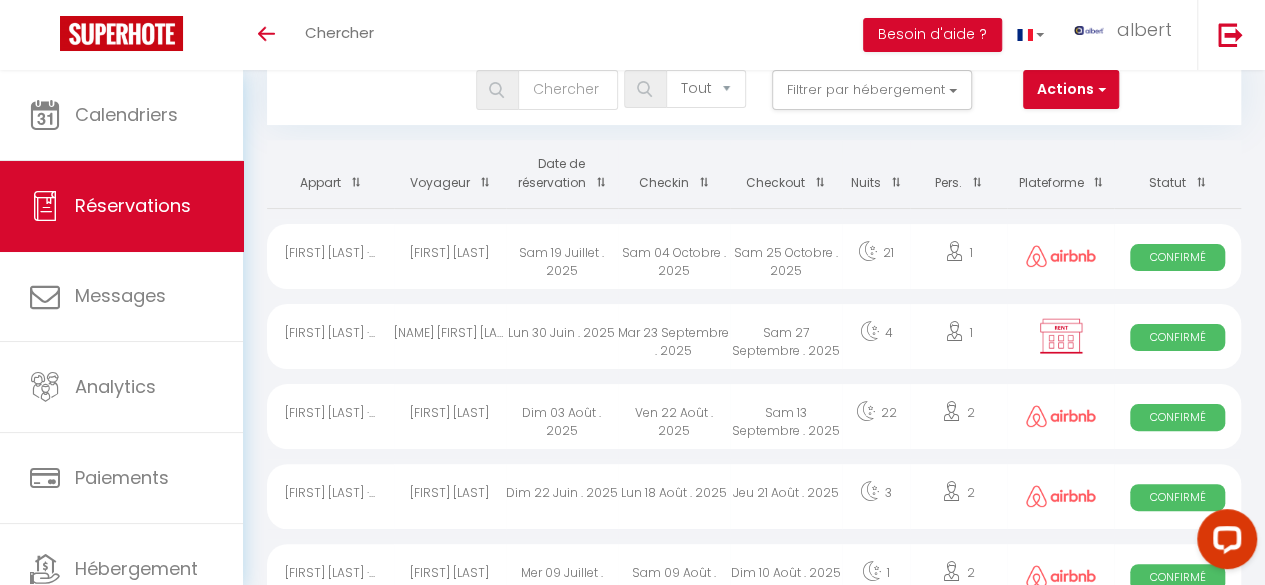 scroll, scrollTop: 0, scrollLeft: 0, axis: both 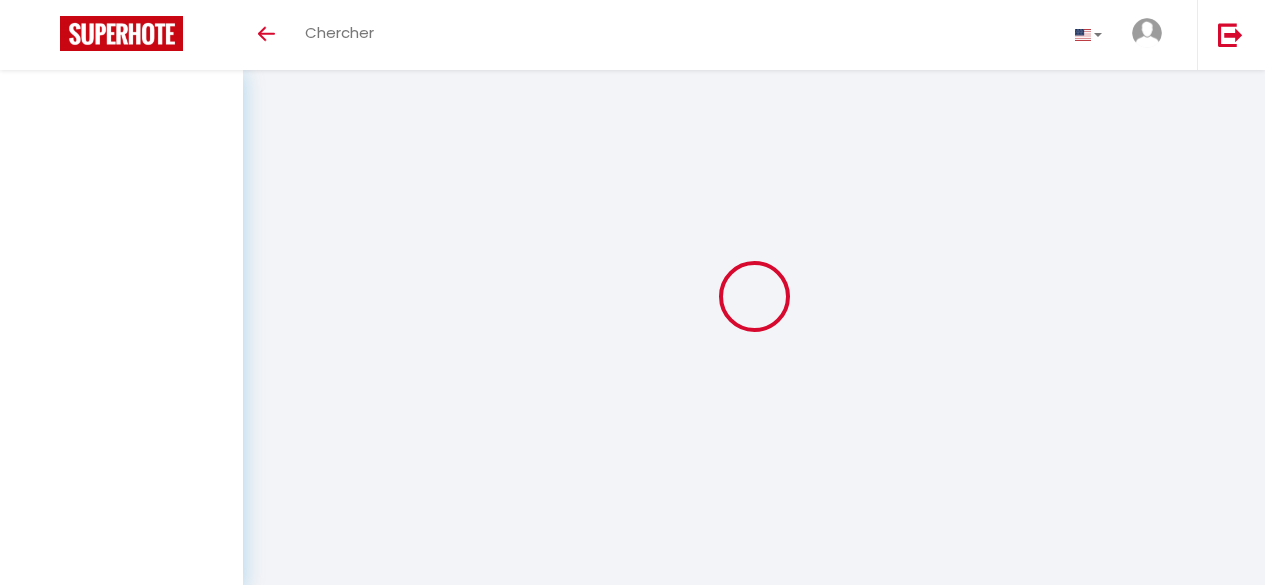 select on "not_cancelled" 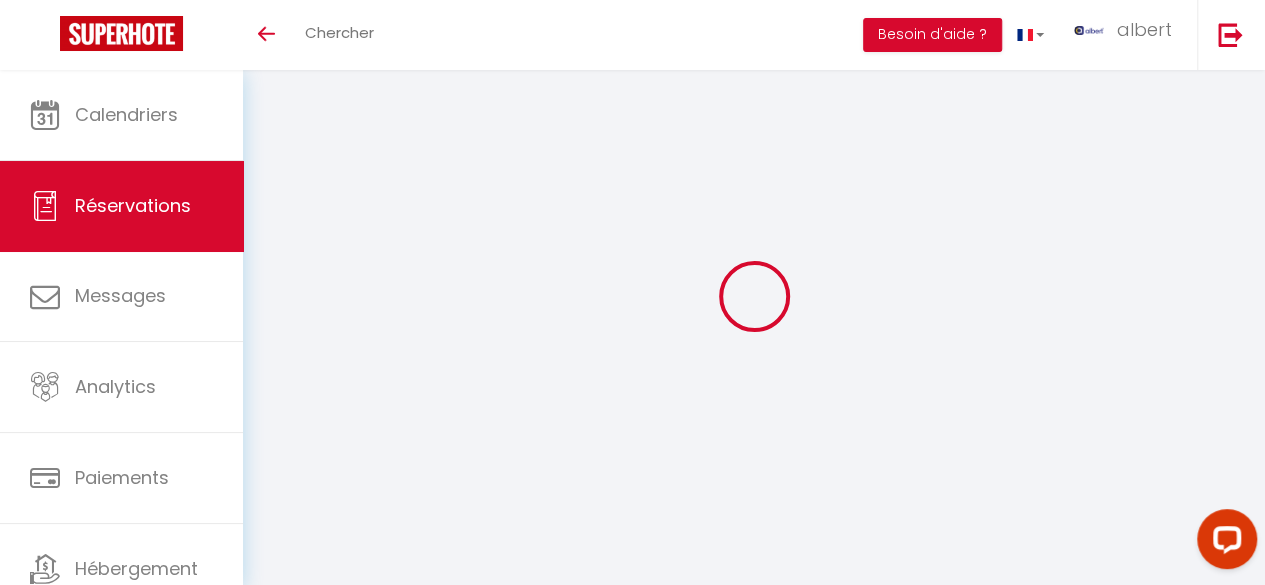 scroll, scrollTop: 0, scrollLeft: 0, axis: both 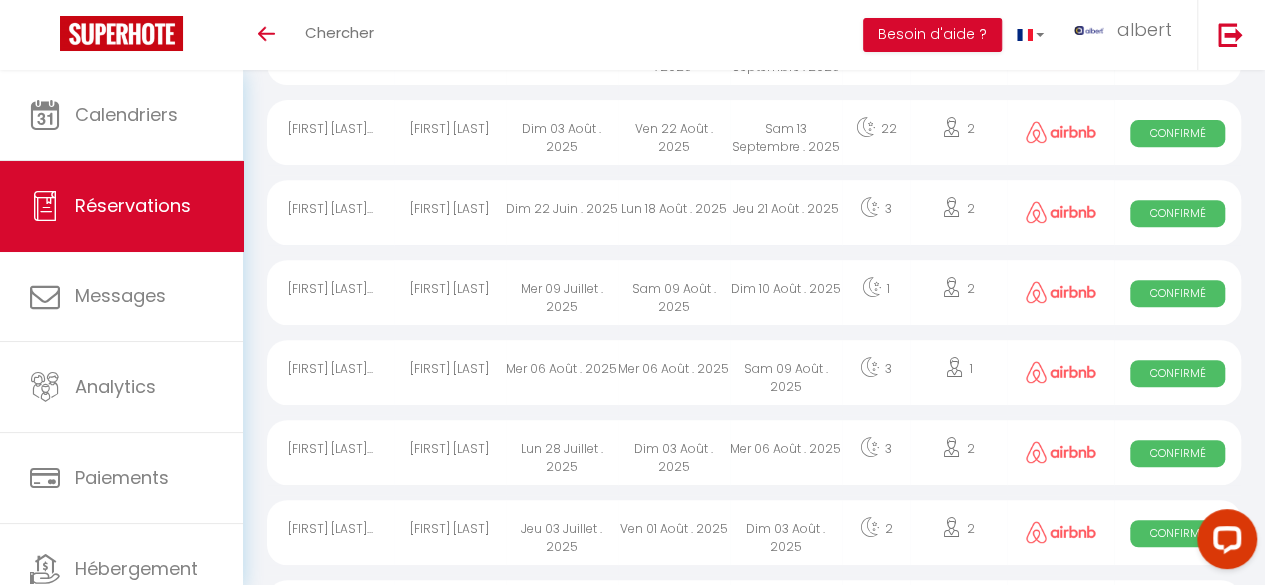 click on "Dim 10 Août . 2025" at bounding box center [786, 292] 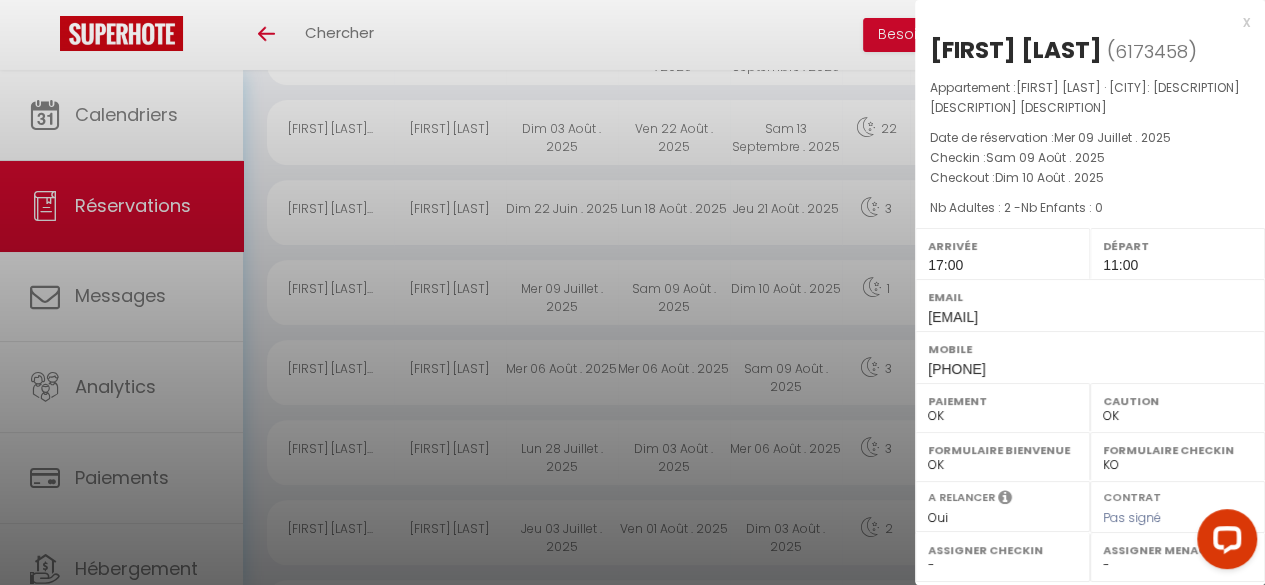 click at bounding box center [632, 292] 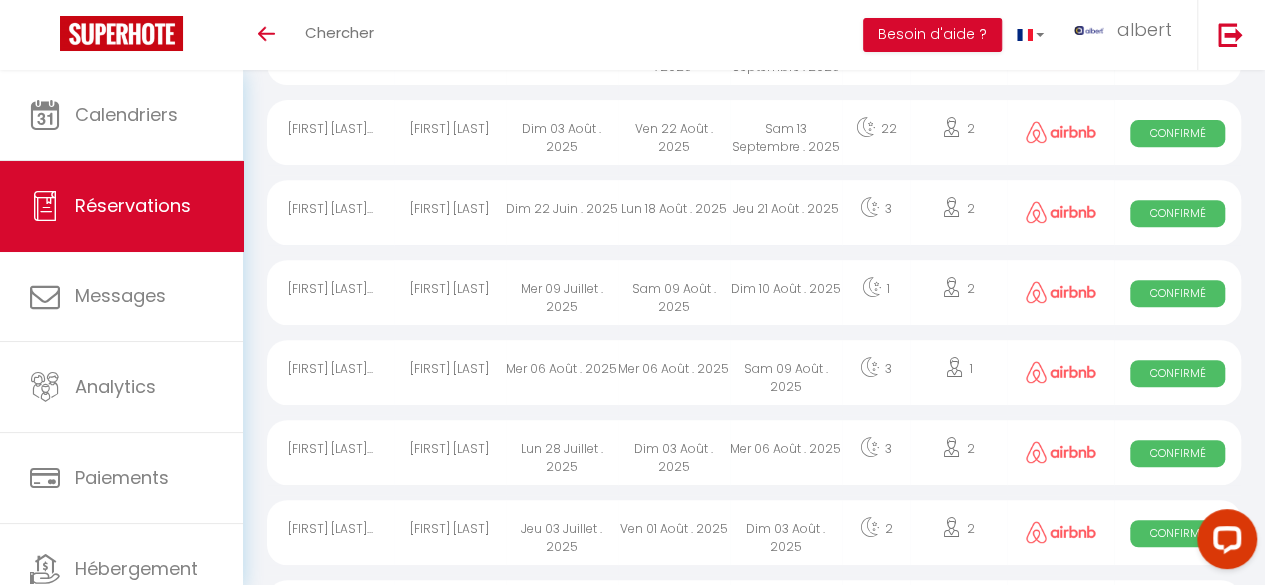 click on "[FIRST] [LAST]" at bounding box center (450, 212) 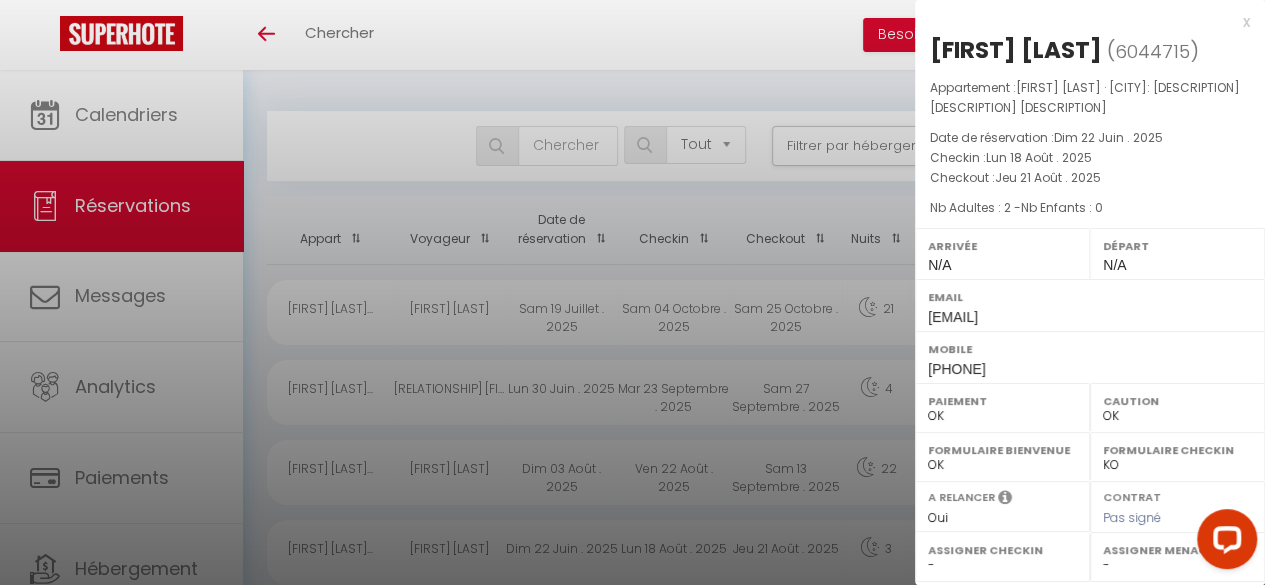 scroll, scrollTop: 0, scrollLeft: 0, axis: both 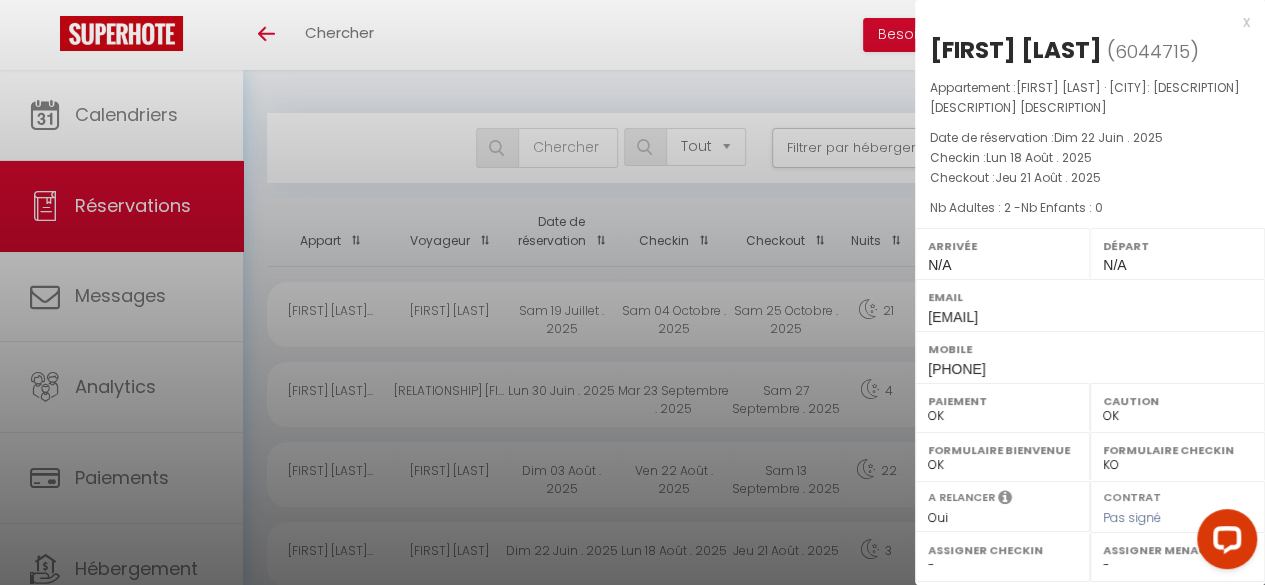 select on "[NUMBER]" 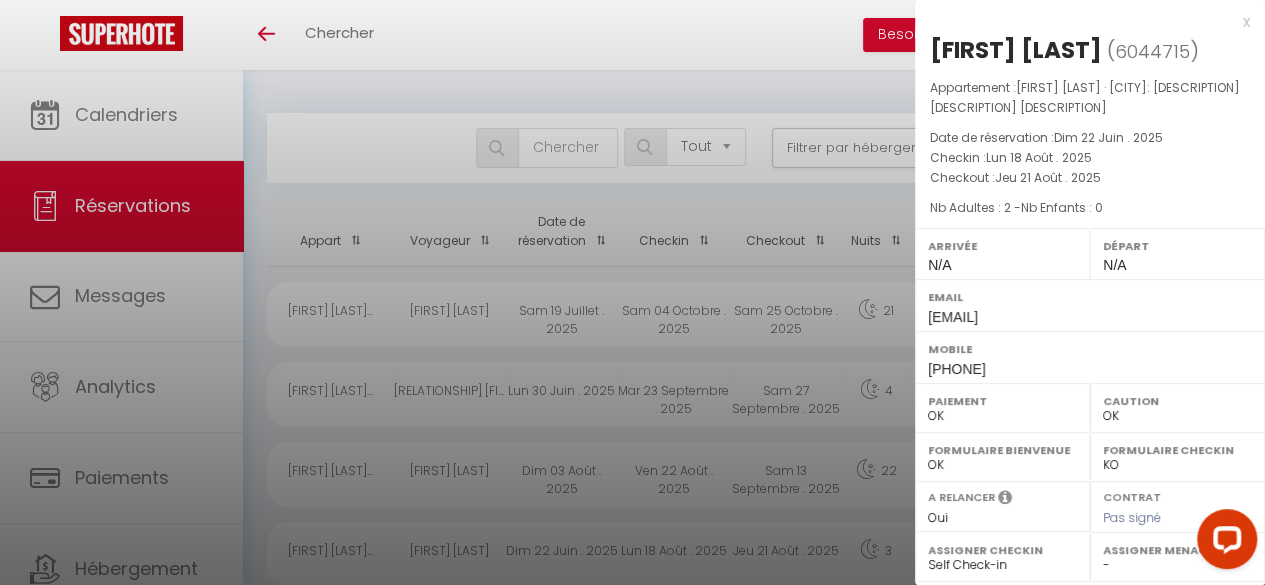 select on "6234" 